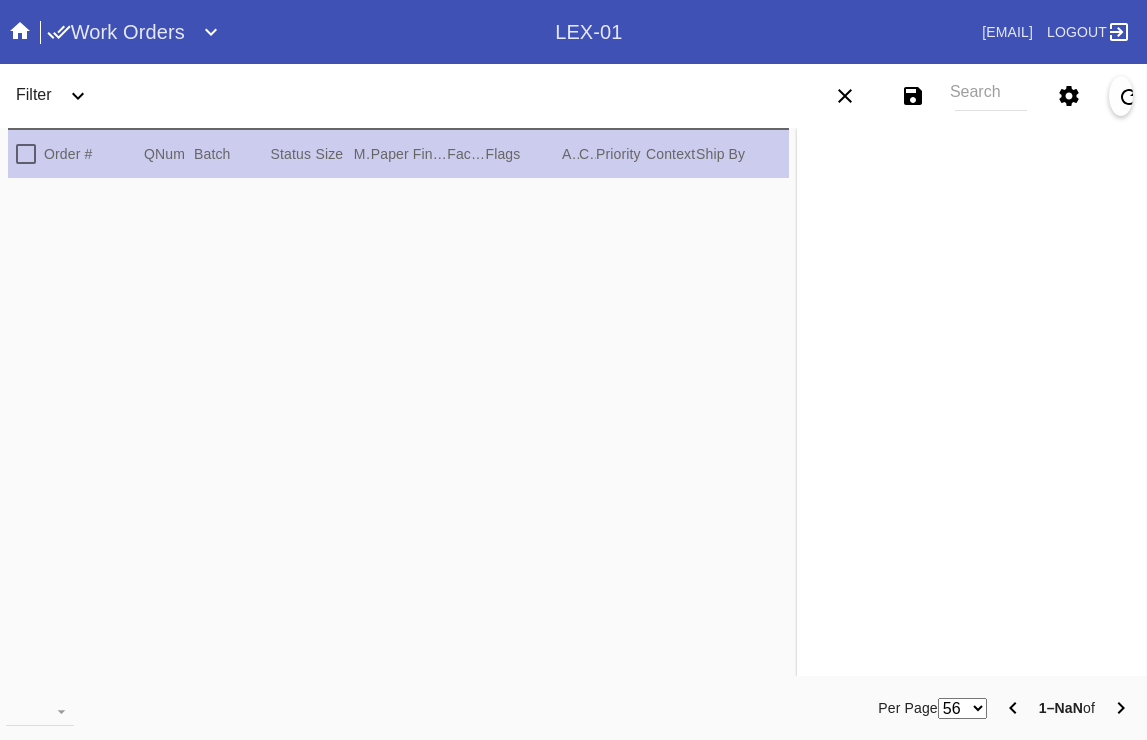 scroll, scrollTop: 0, scrollLeft: 0, axis: both 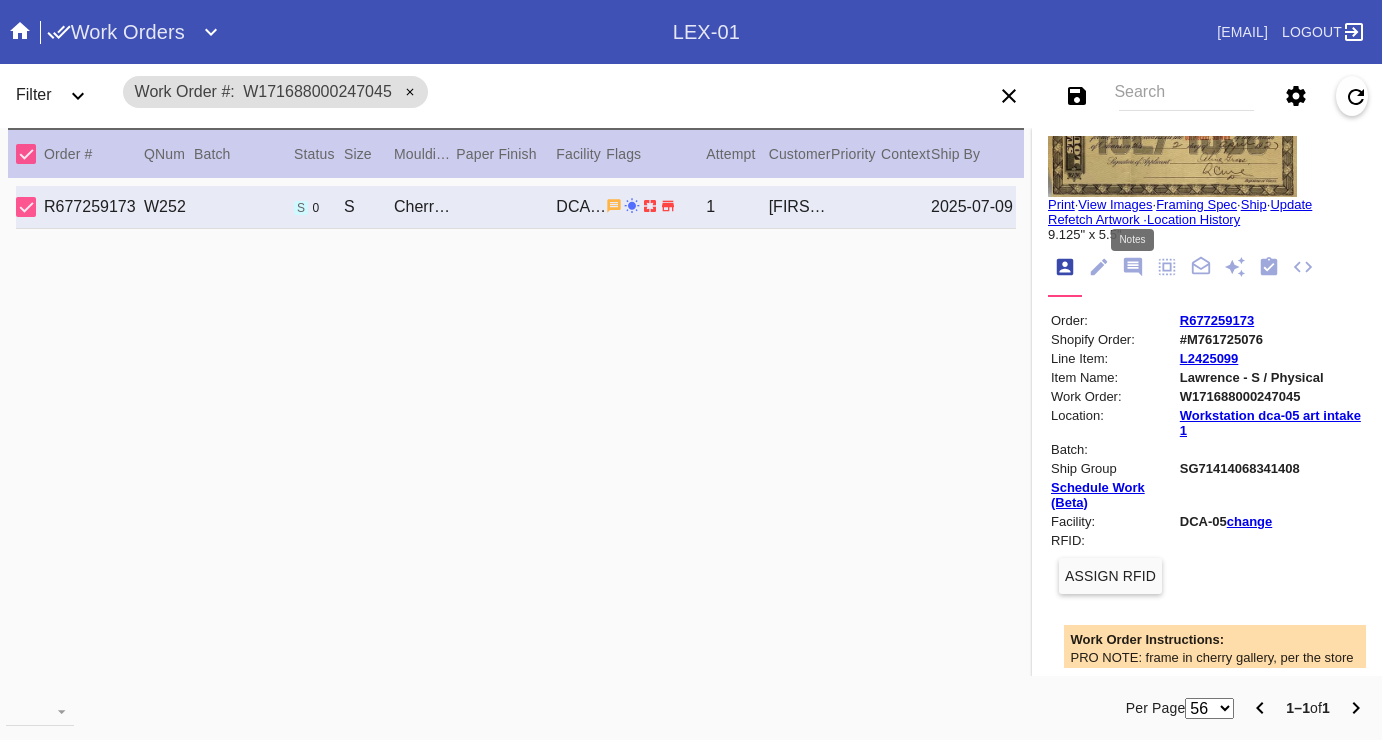 click at bounding box center (1133, 267) 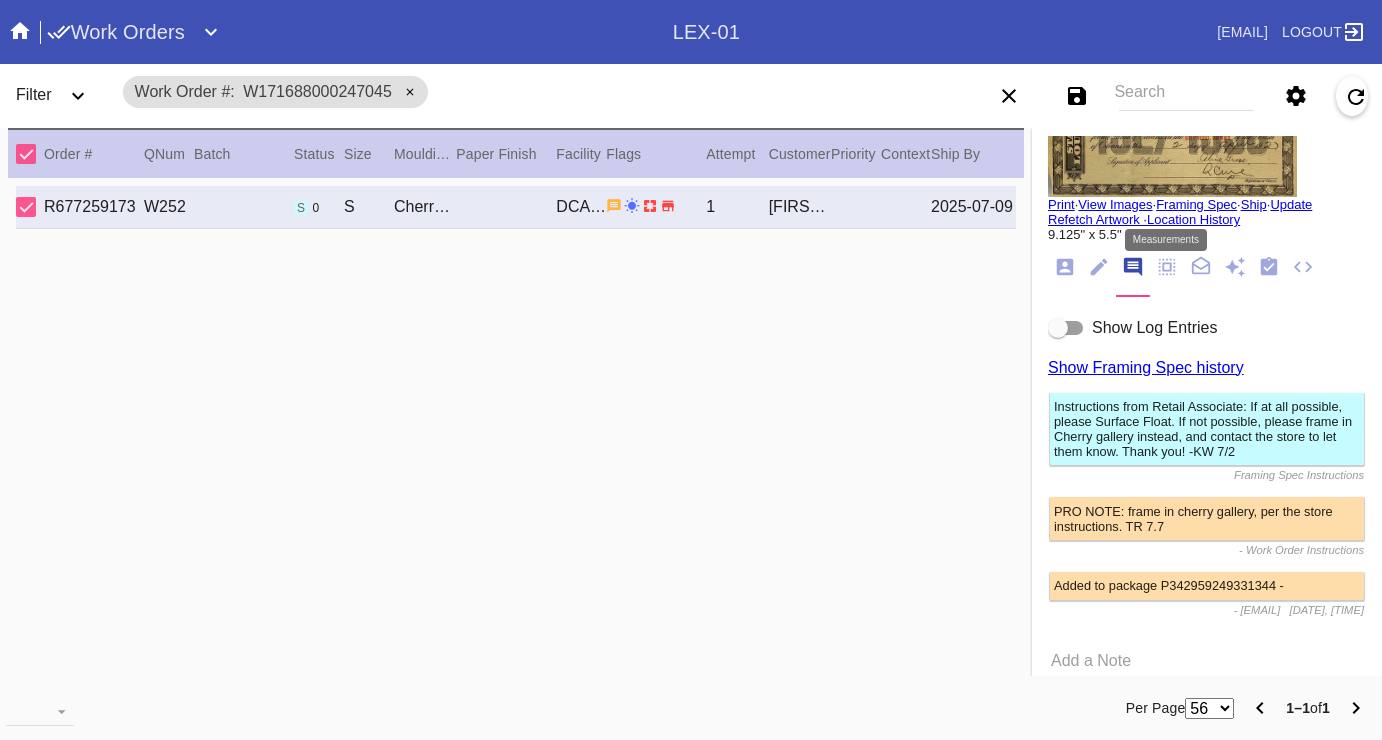 click at bounding box center (1167, 267) 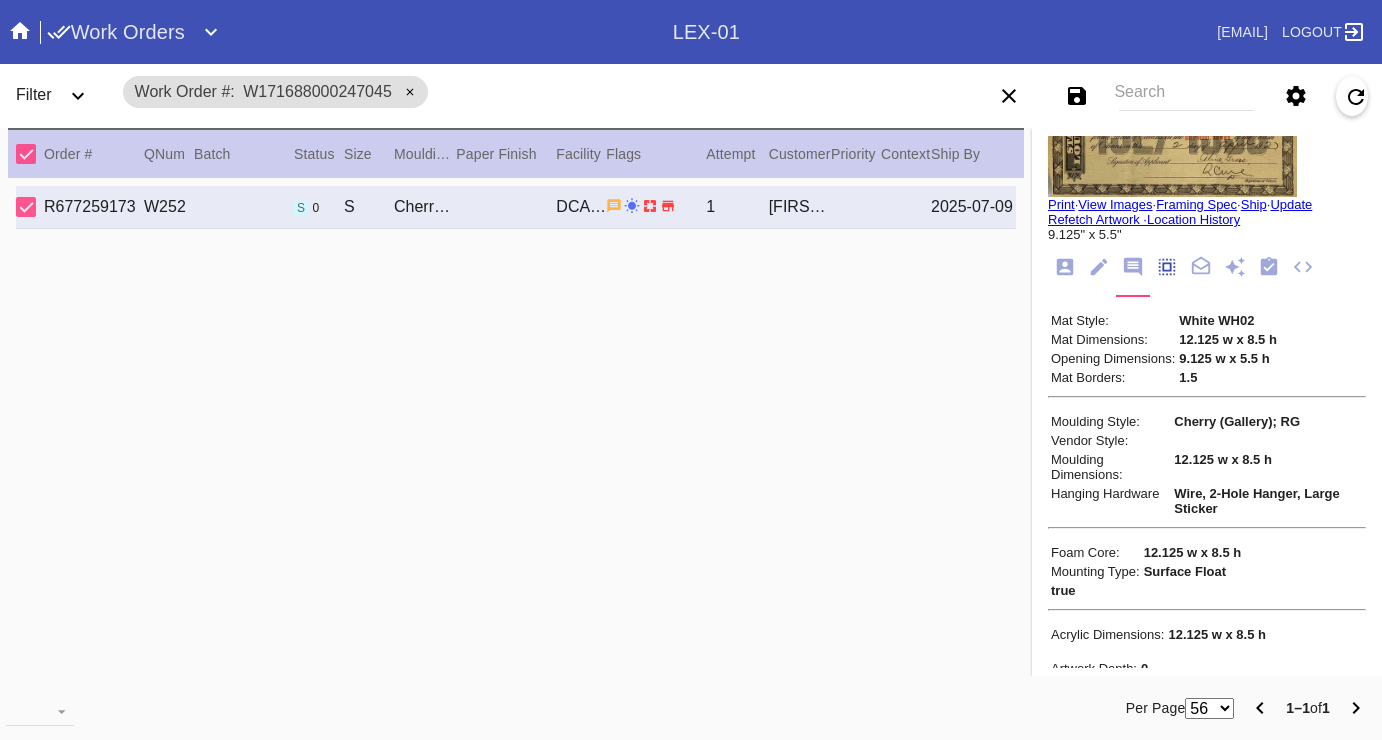 scroll, scrollTop: 172, scrollLeft: 0, axis: vertical 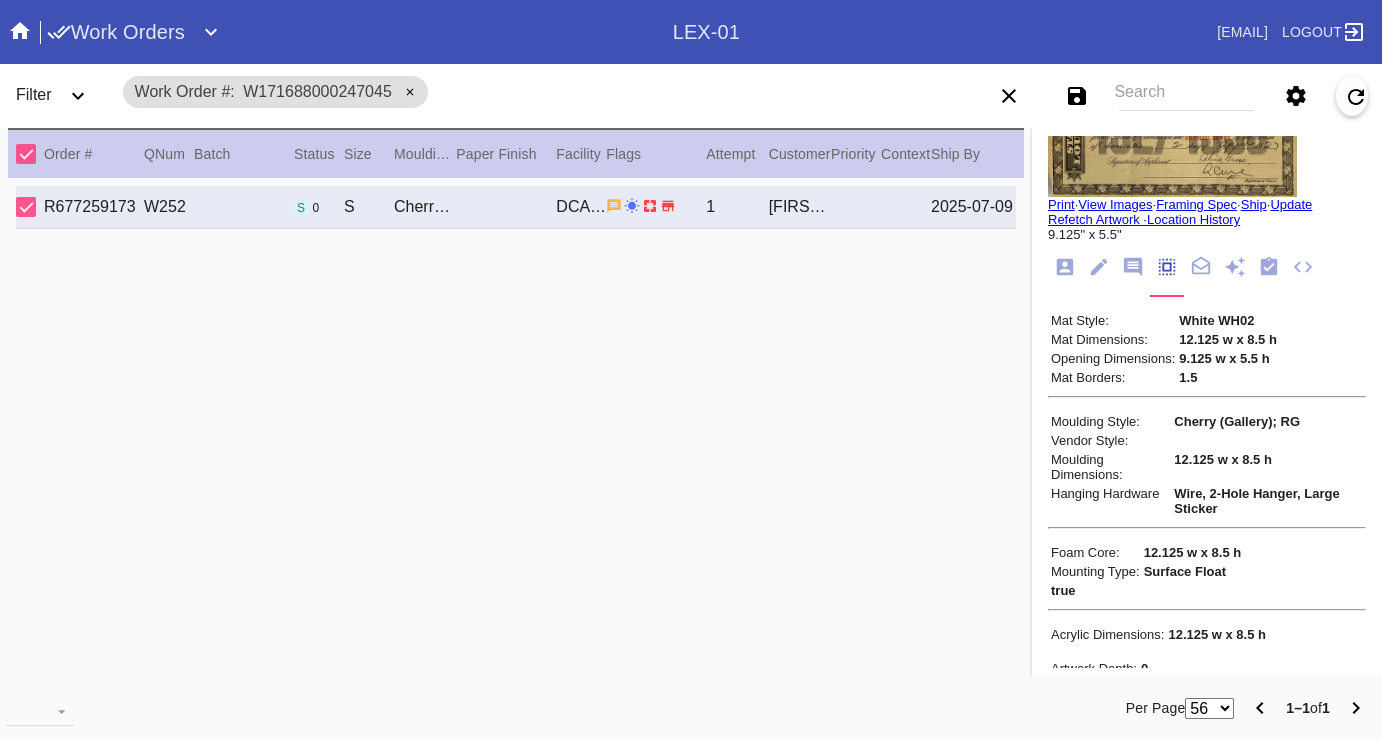click at bounding box center (1133, 267) 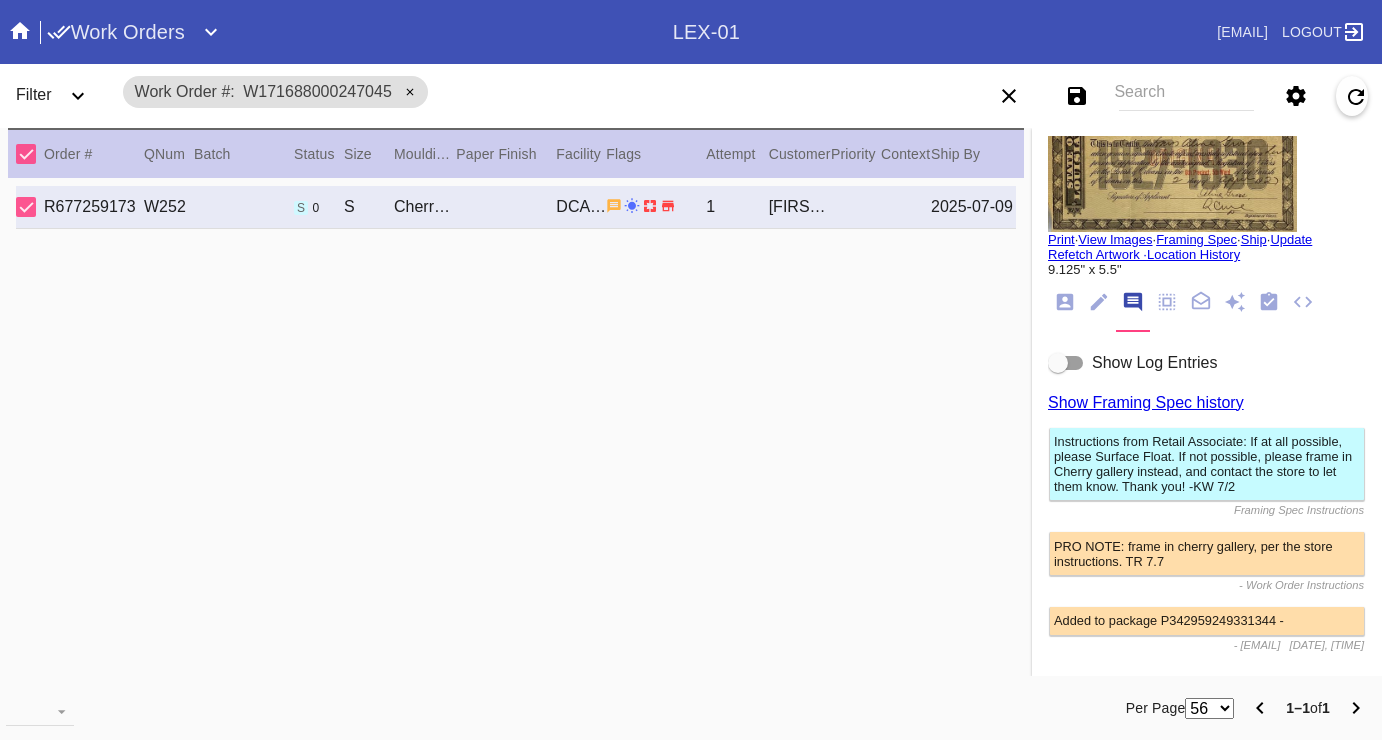 scroll, scrollTop: 43, scrollLeft: 0, axis: vertical 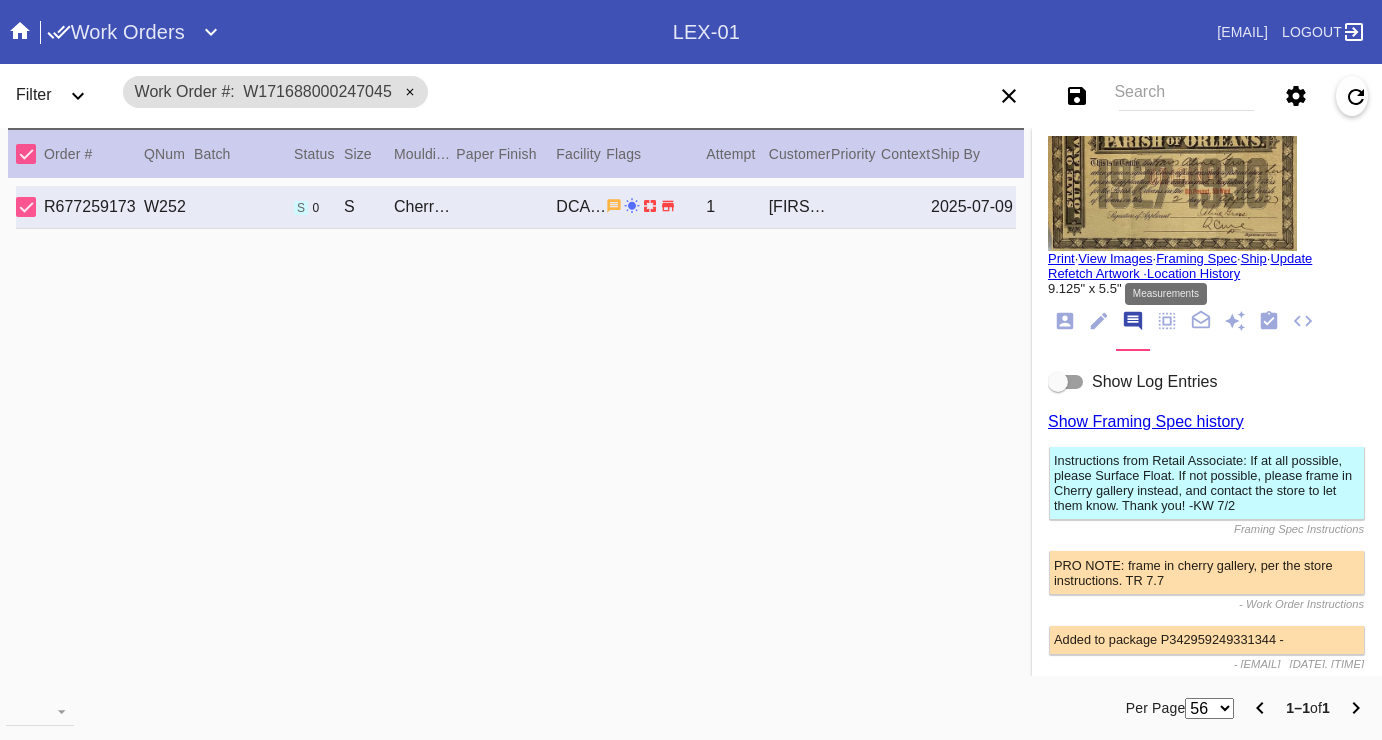 click at bounding box center (1167, 321) 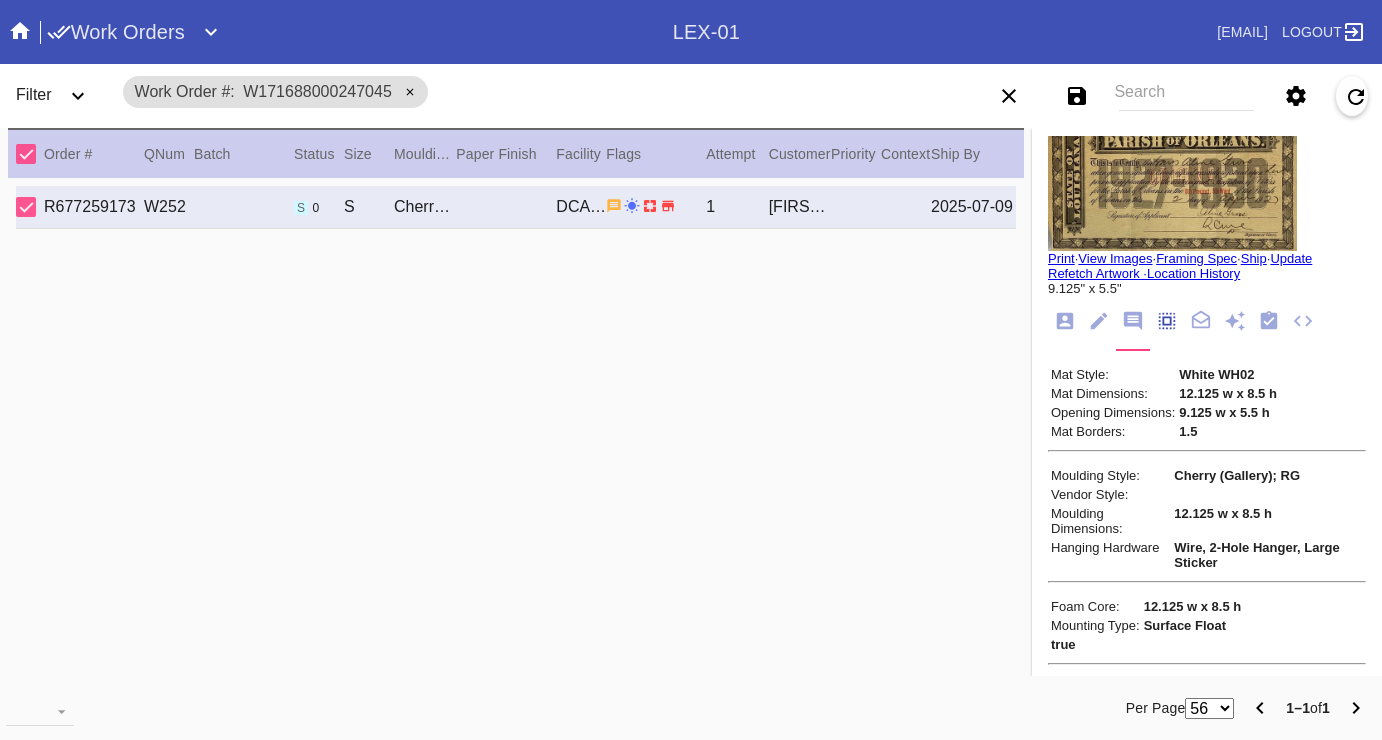 scroll, scrollTop: 172, scrollLeft: 0, axis: vertical 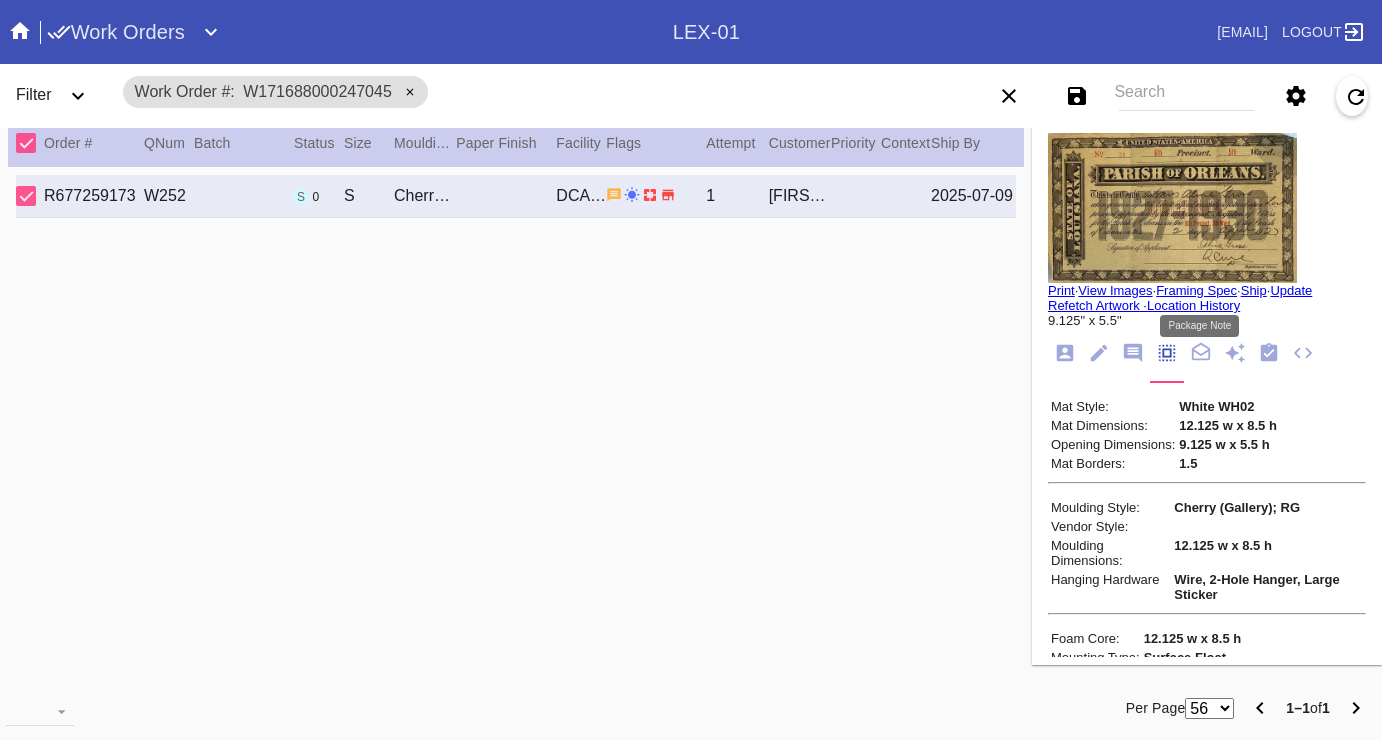 click at bounding box center (1201, 353) 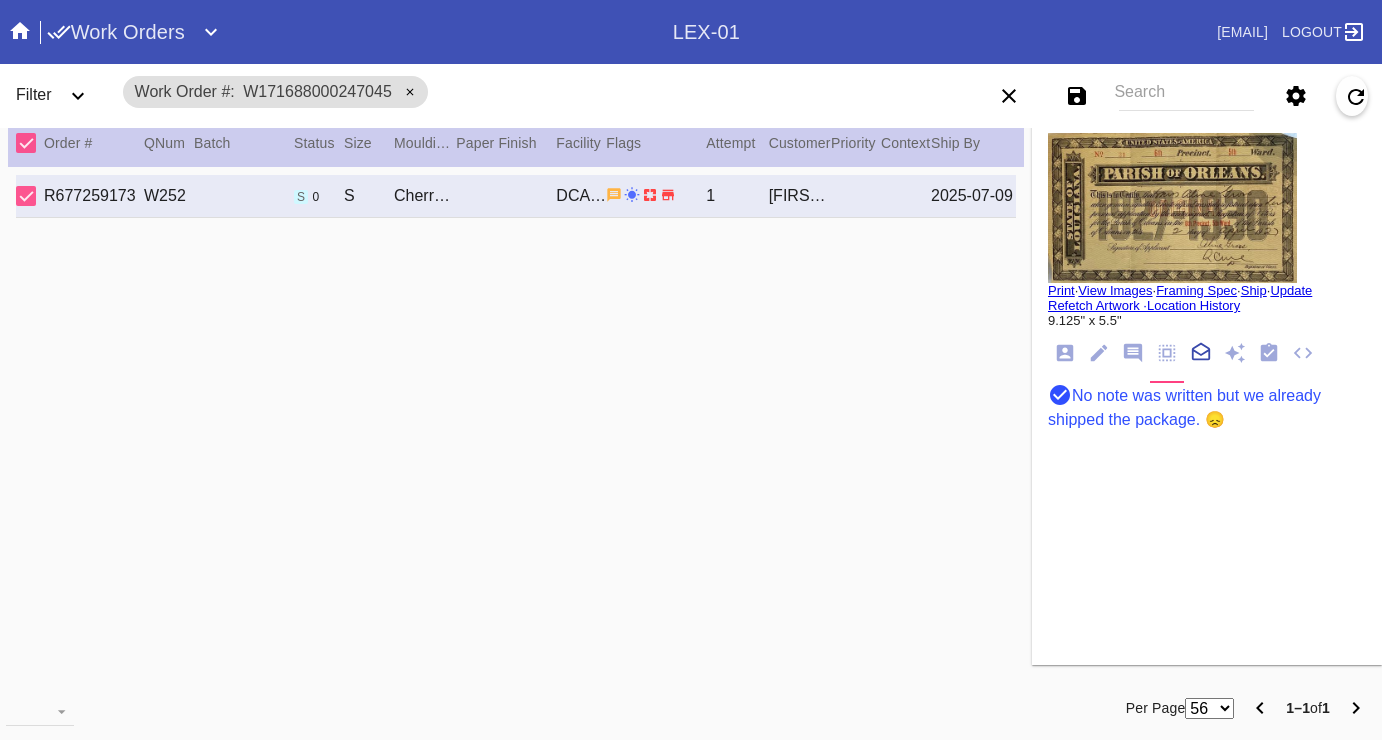 scroll, scrollTop: 221, scrollLeft: 0, axis: vertical 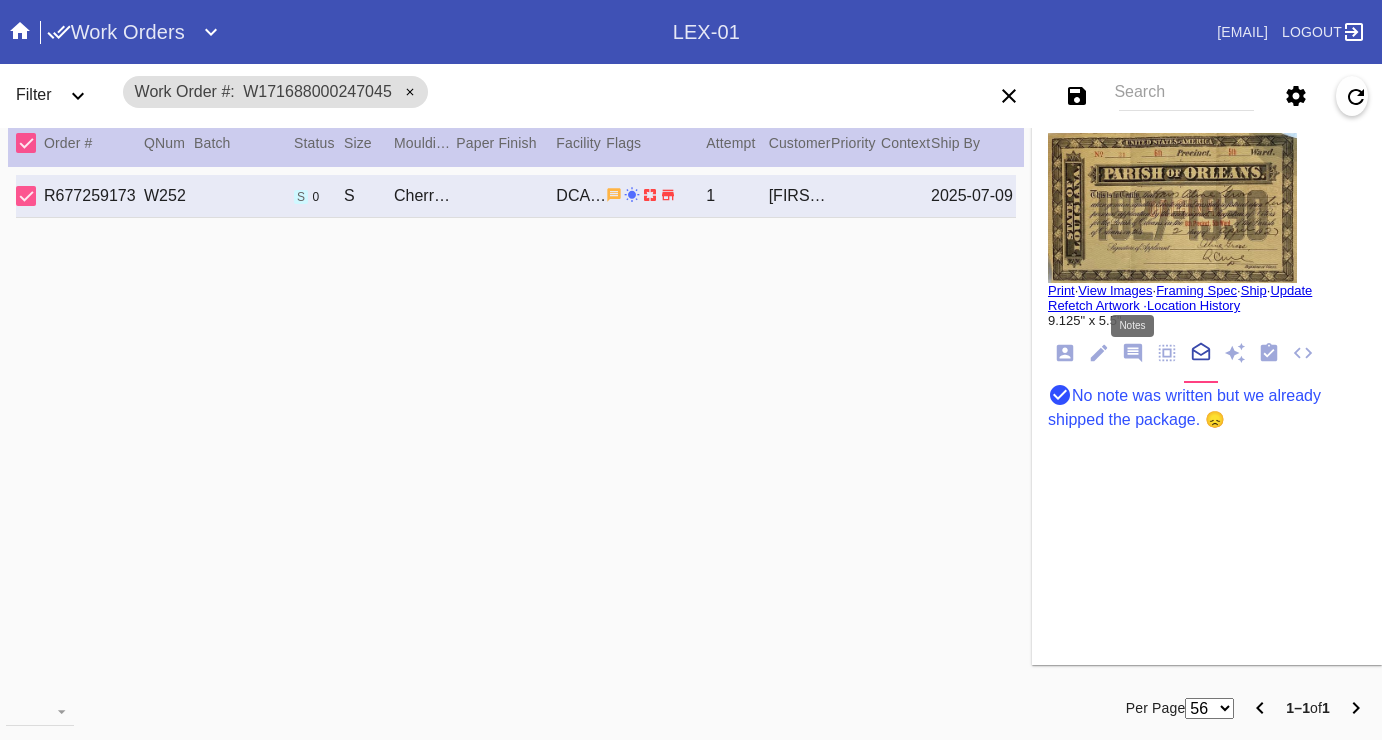 click at bounding box center [1133, 353] 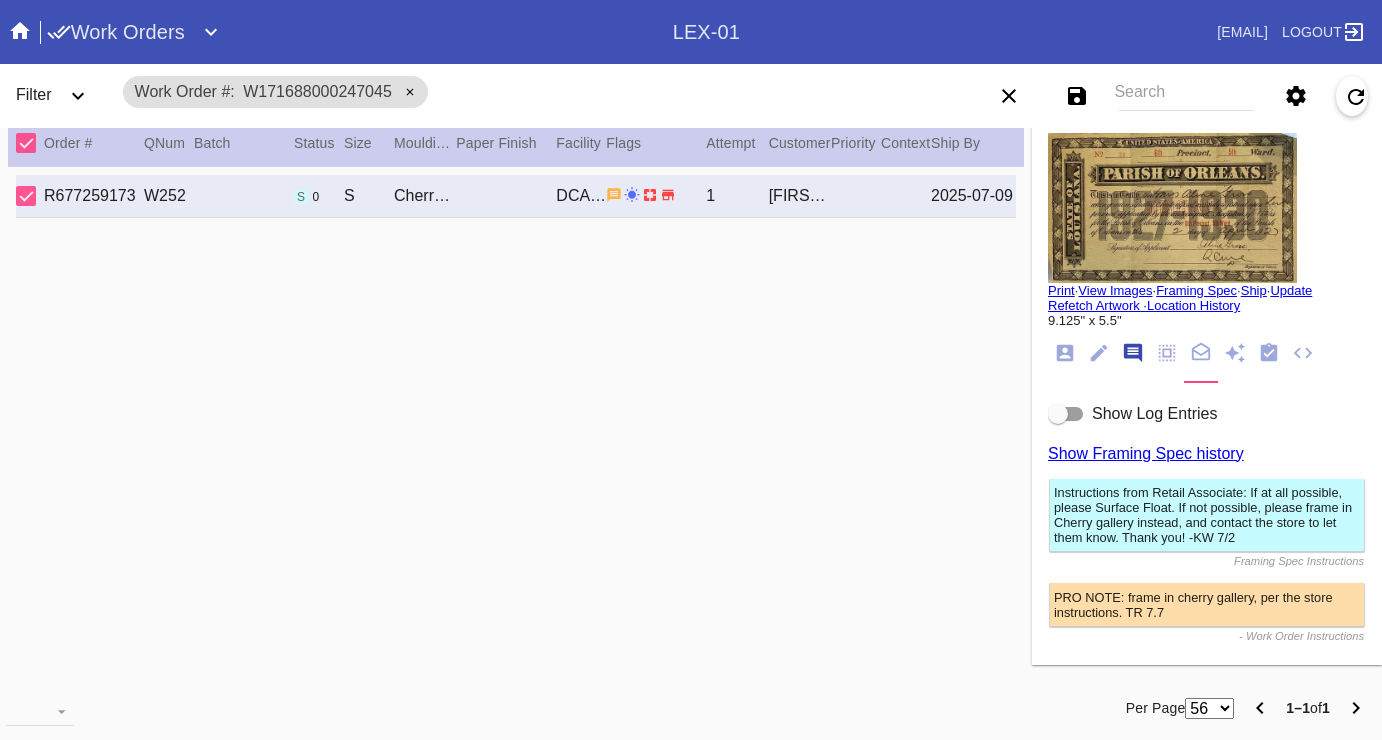 scroll, scrollTop: 123, scrollLeft: 0, axis: vertical 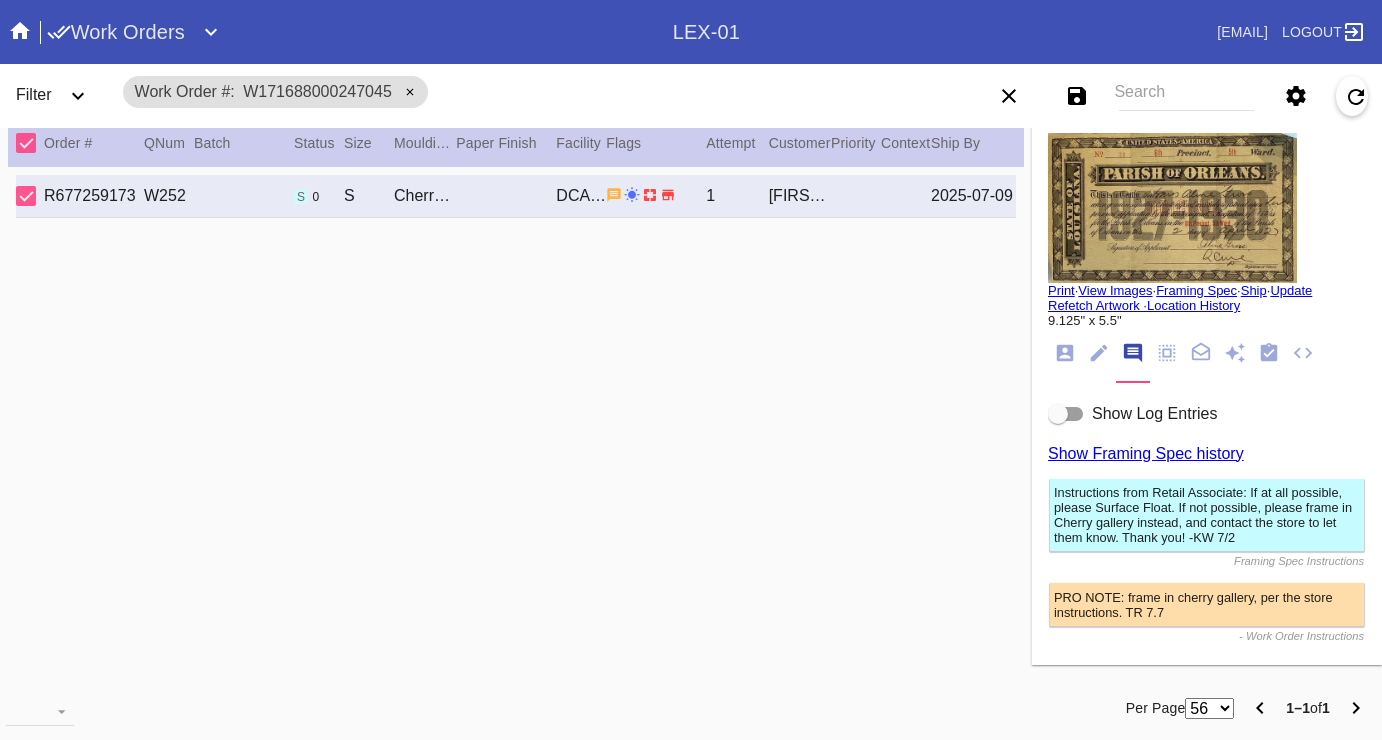 click at bounding box center [1099, 353] 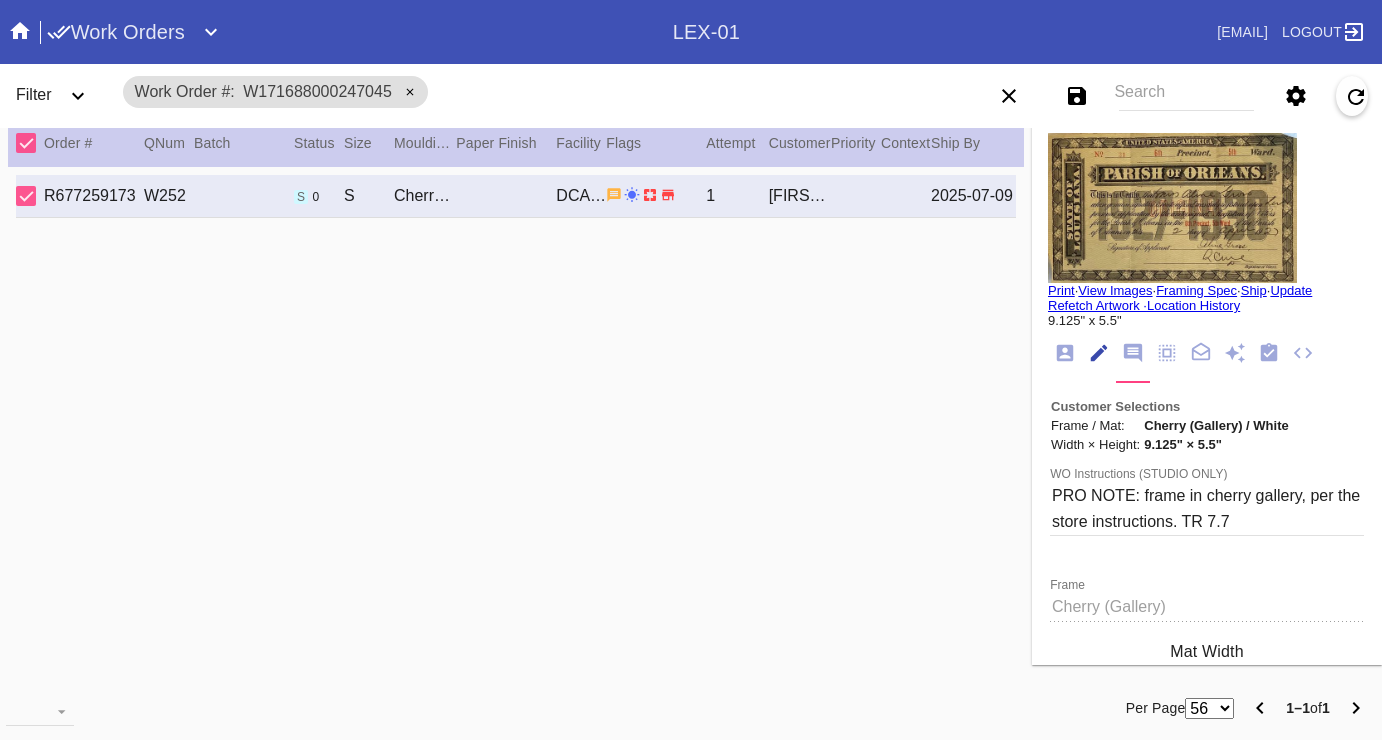 scroll, scrollTop: 73, scrollLeft: 0, axis: vertical 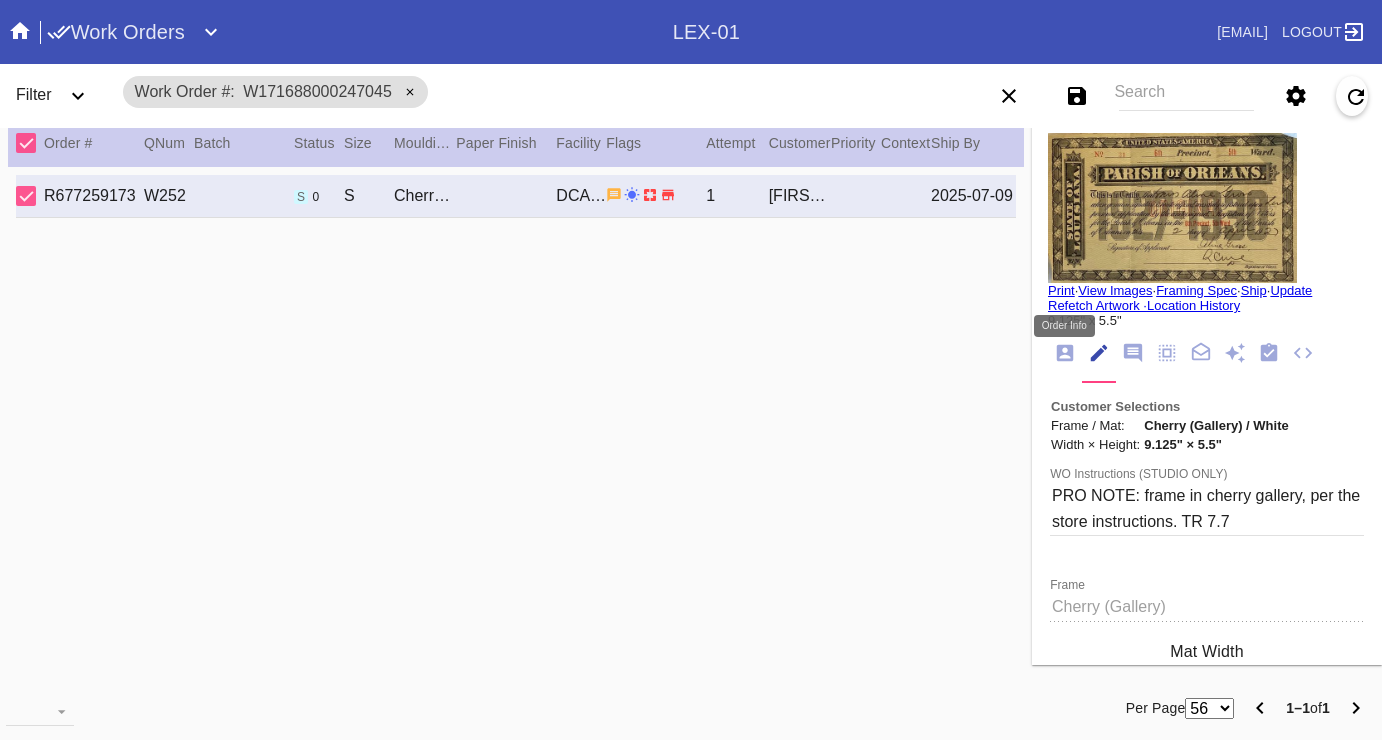 click at bounding box center (1065, 353) 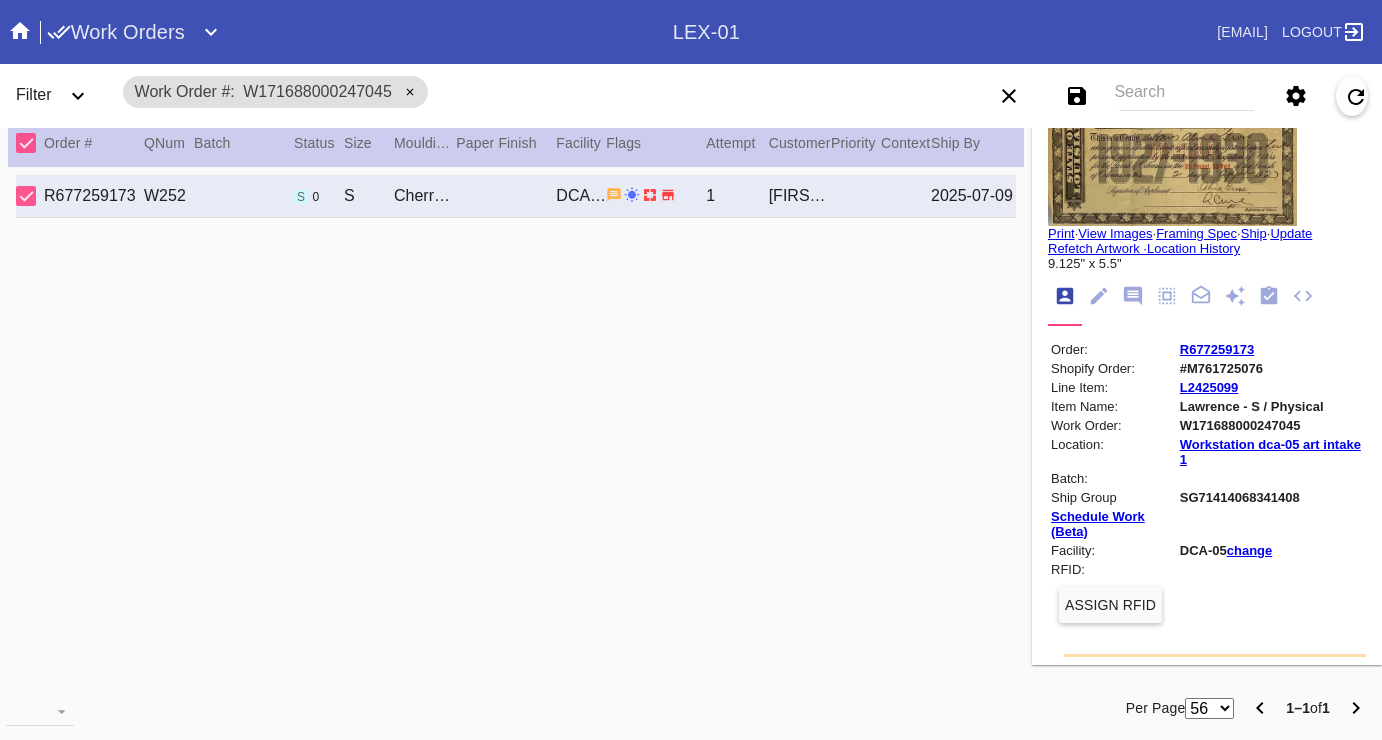 scroll, scrollTop: 58, scrollLeft: 0, axis: vertical 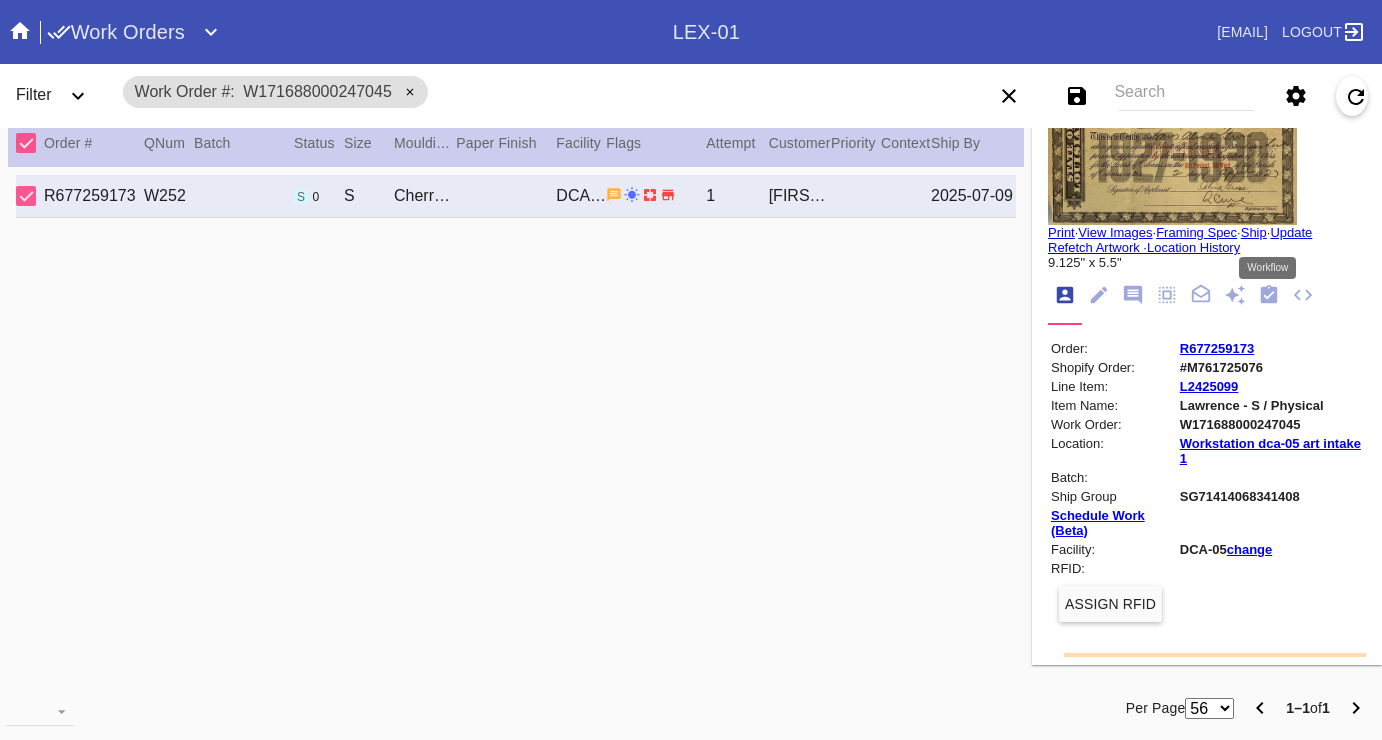 click at bounding box center [1269, 295] 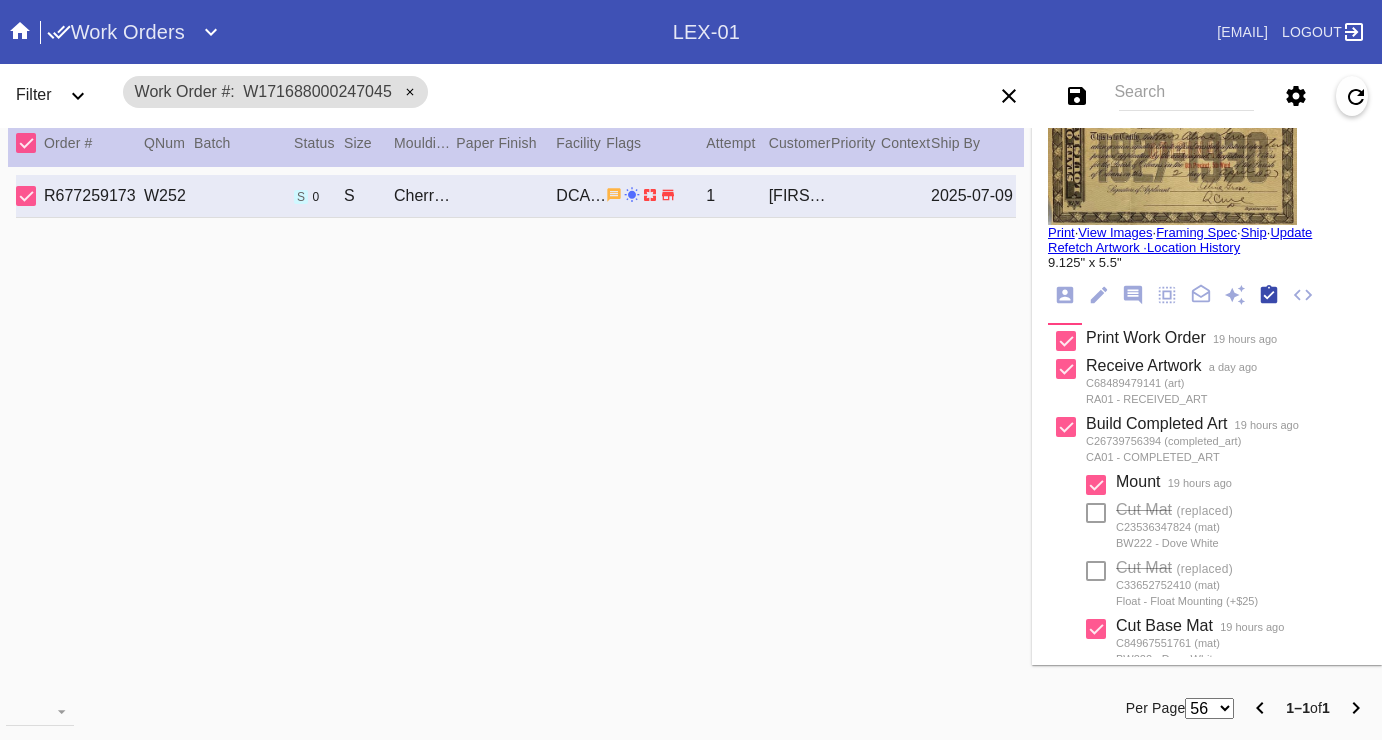 scroll, scrollTop: 320, scrollLeft: 0, axis: vertical 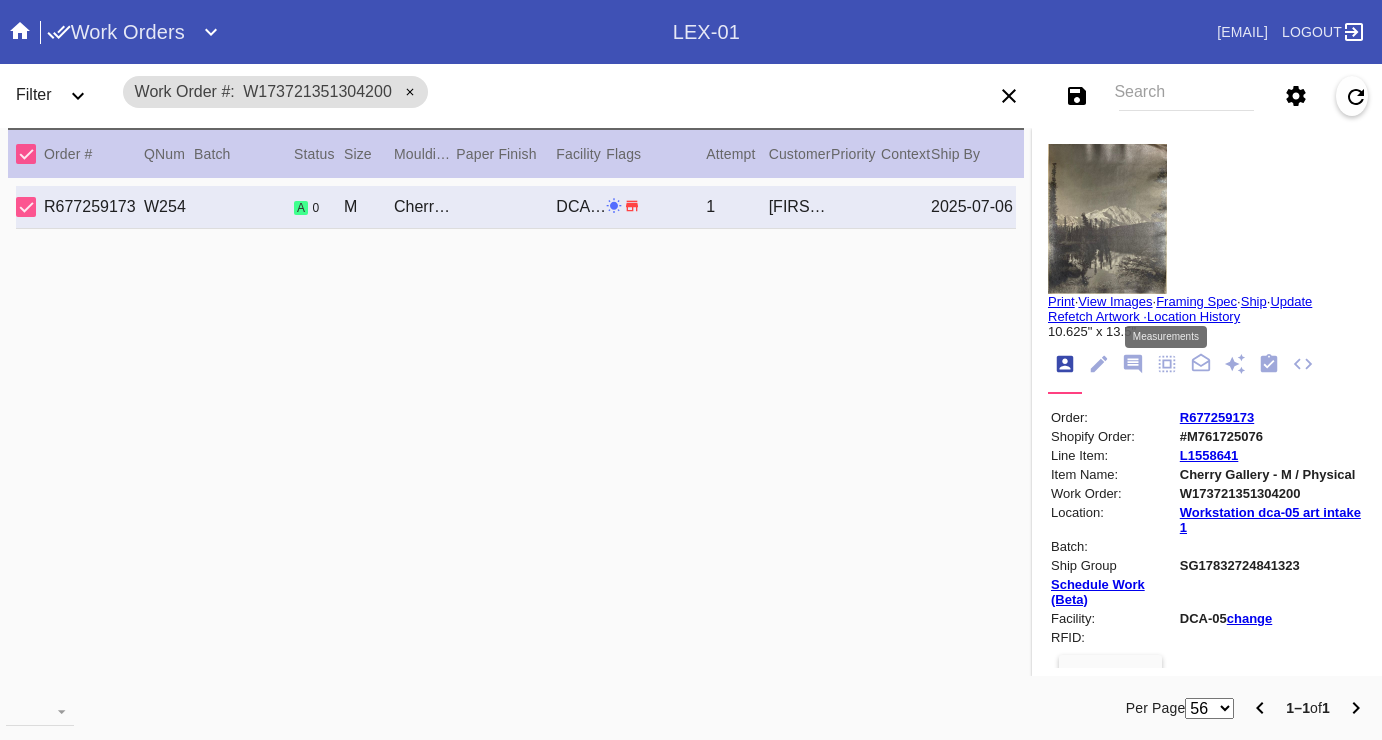click at bounding box center [1174, 368] 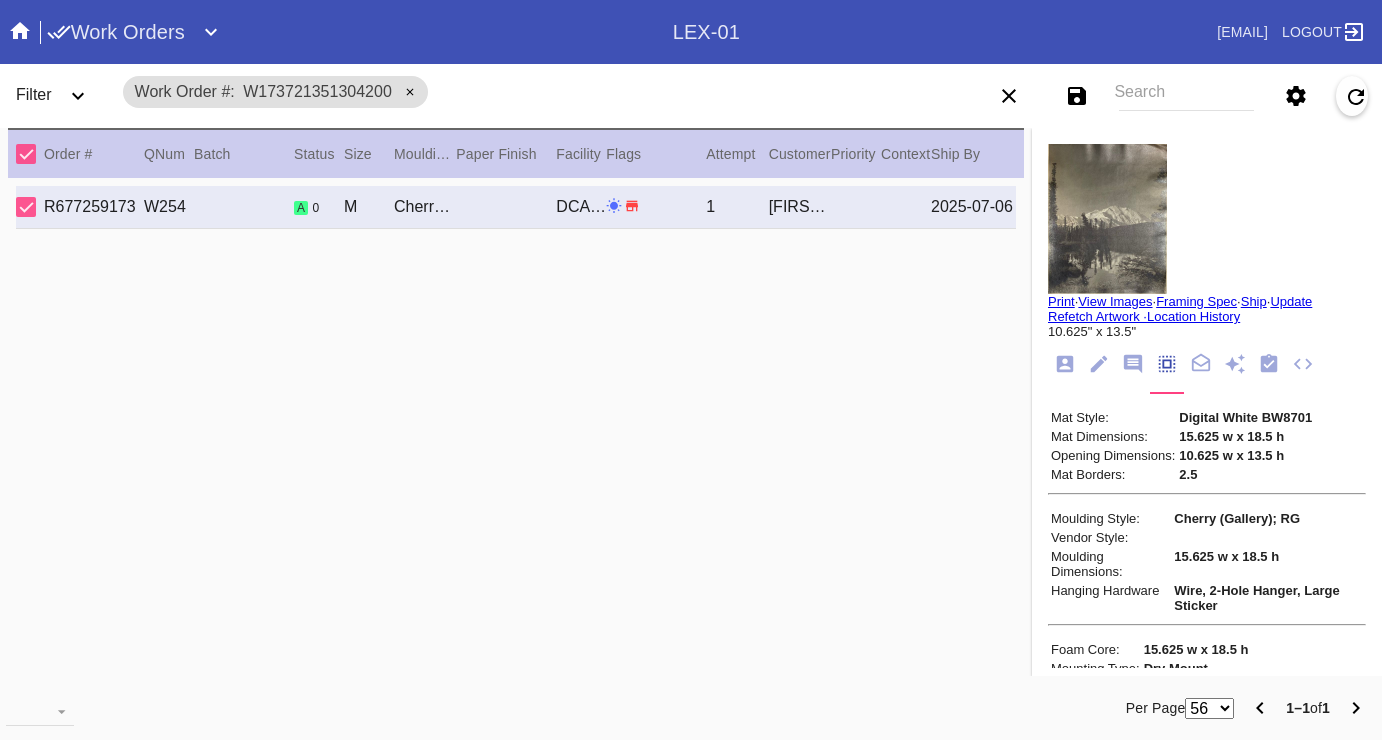 scroll, scrollTop: 175, scrollLeft: 0, axis: vertical 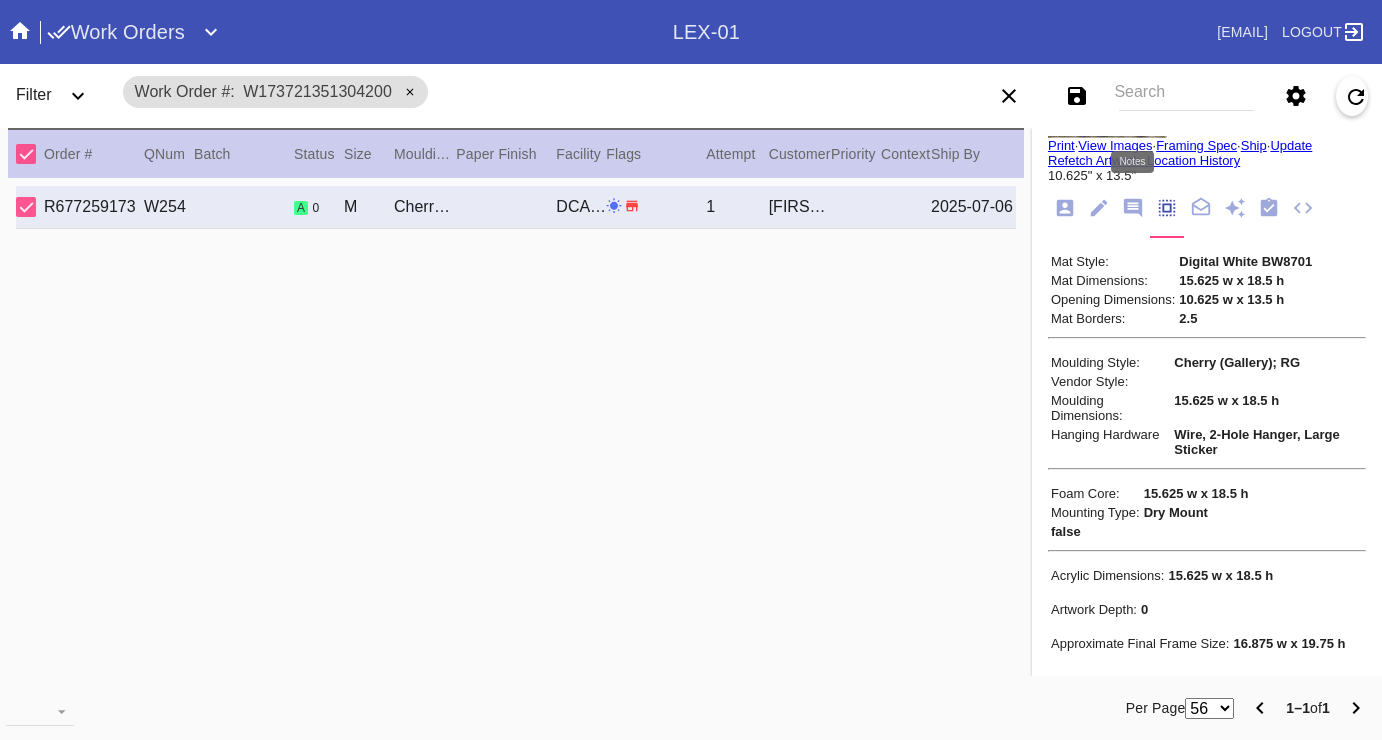 click at bounding box center (1133, 208) 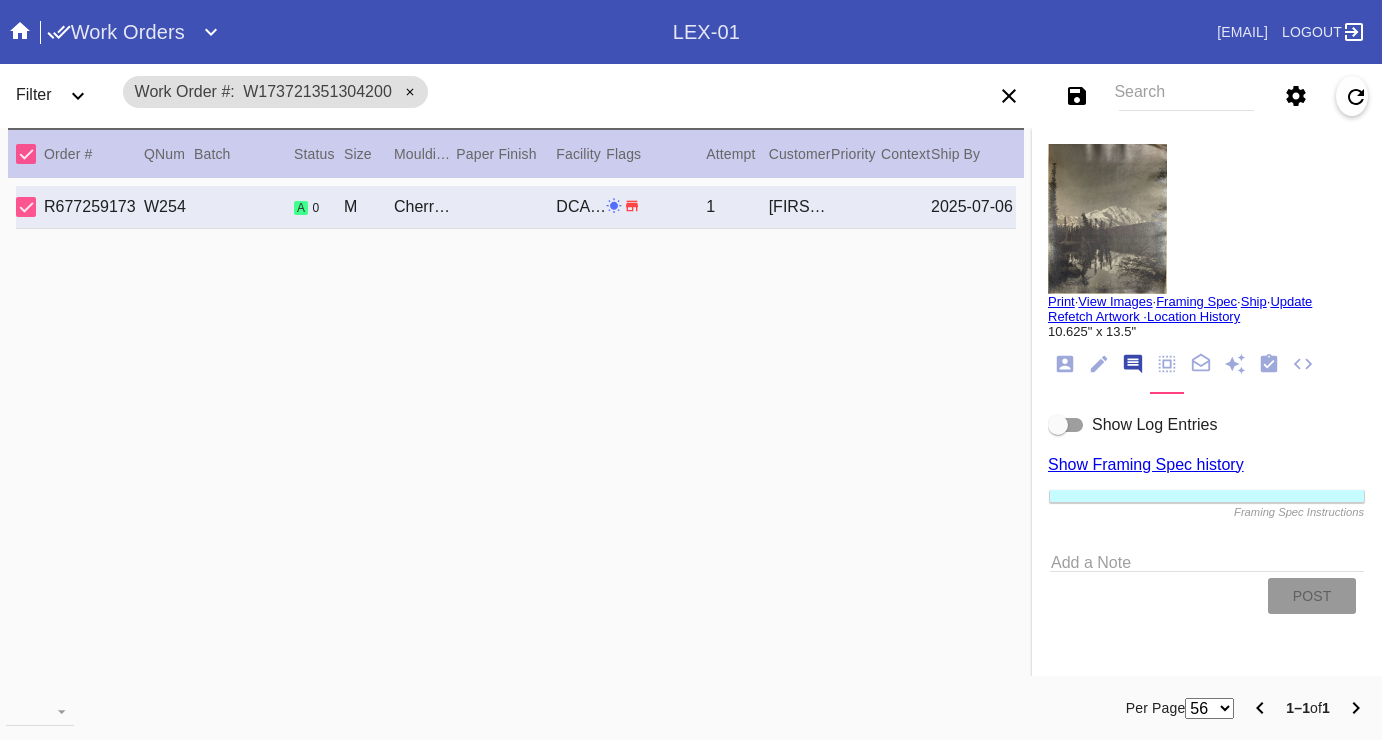 scroll, scrollTop: 123, scrollLeft: 0, axis: vertical 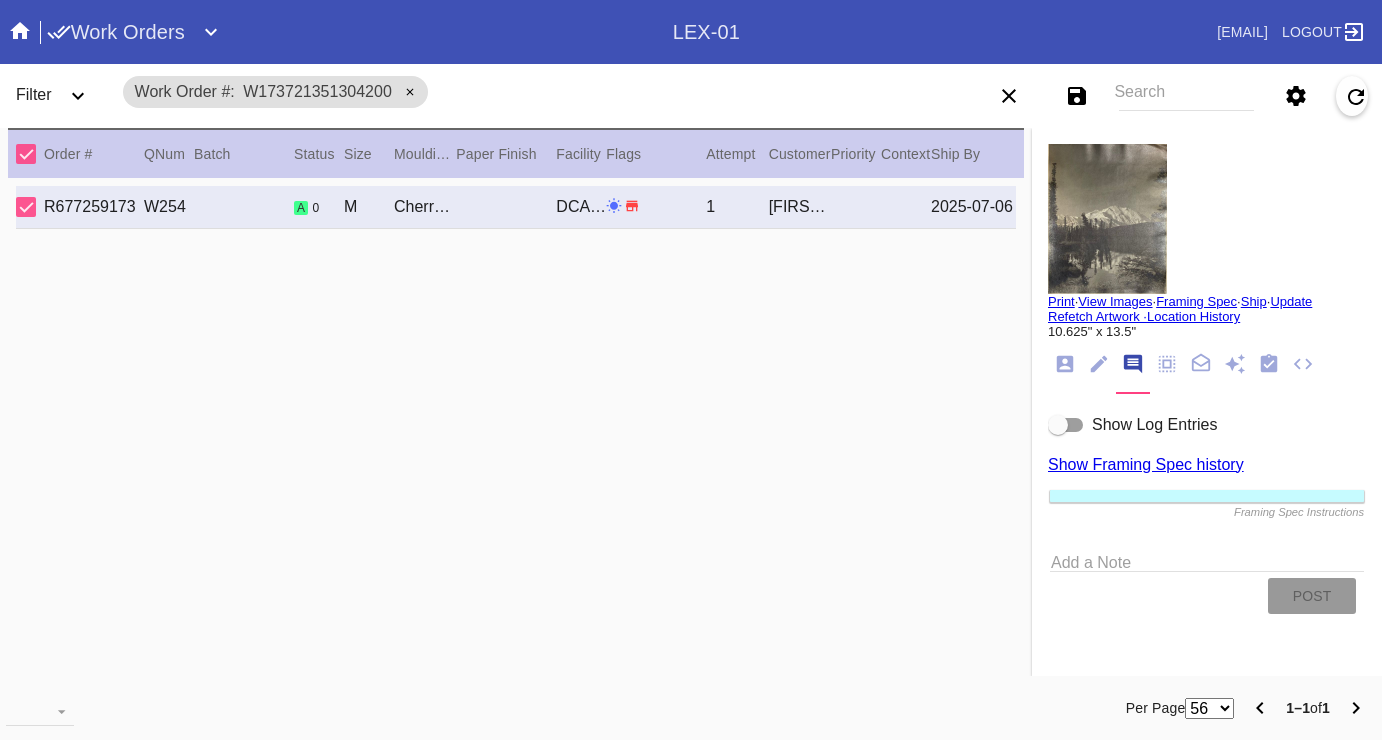 click at bounding box center [1058, 425] 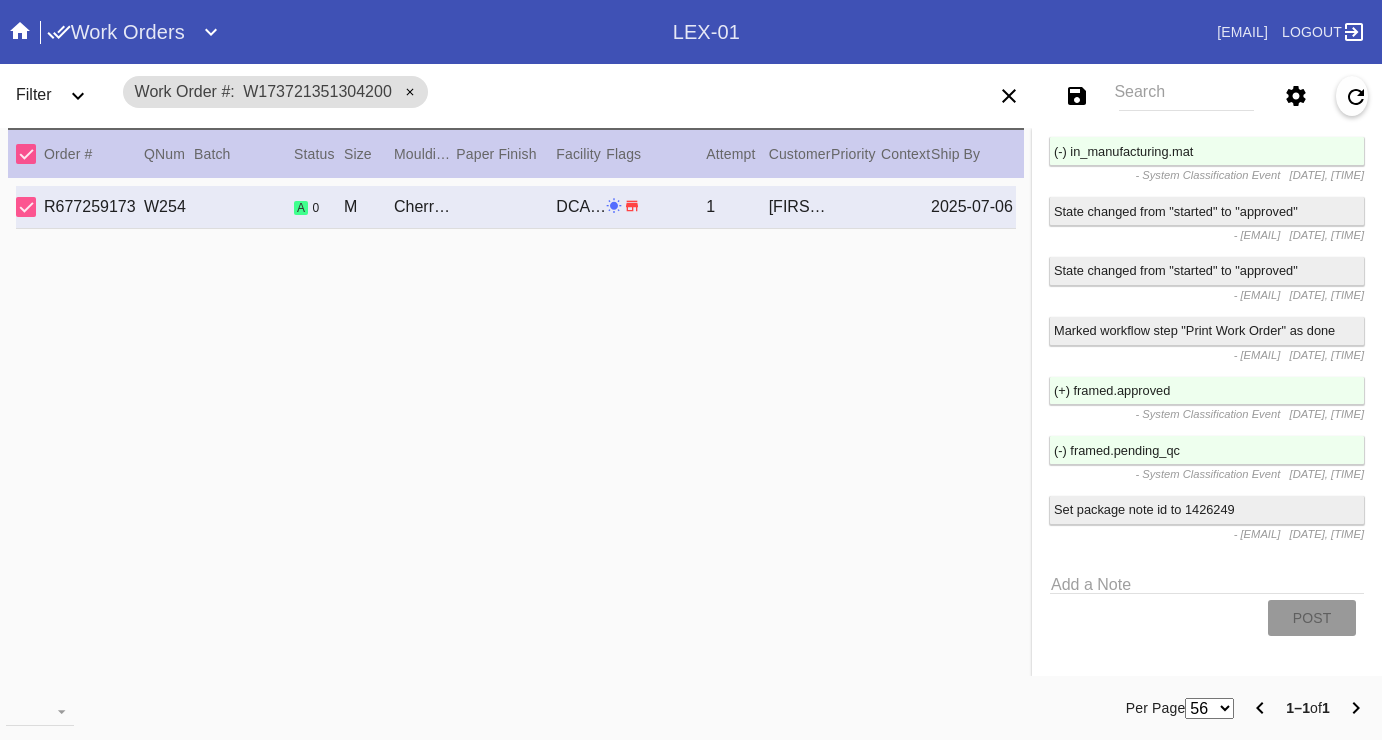 scroll, scrollTop: 4240, scrollLeft: 0, axis: vertical 